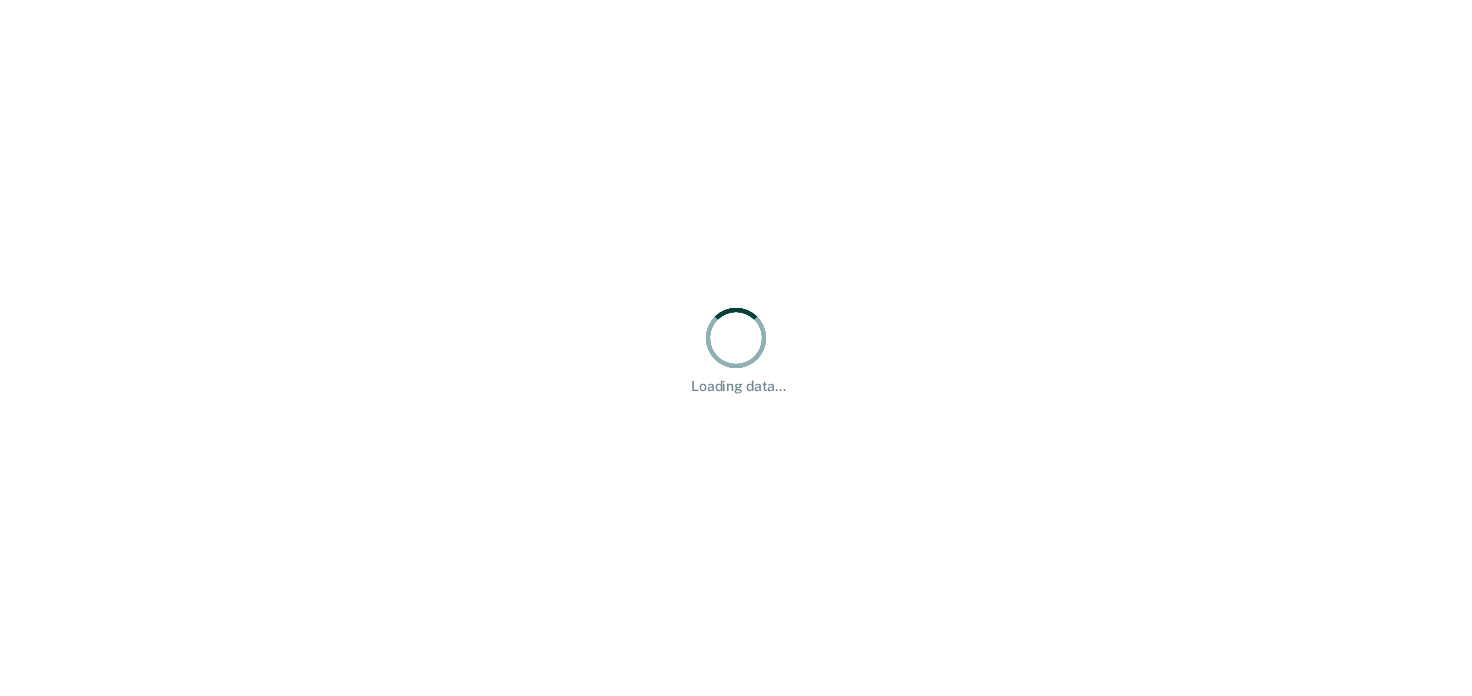 scroll, scrollTop: 0, scrollLeft: 0, axis: both 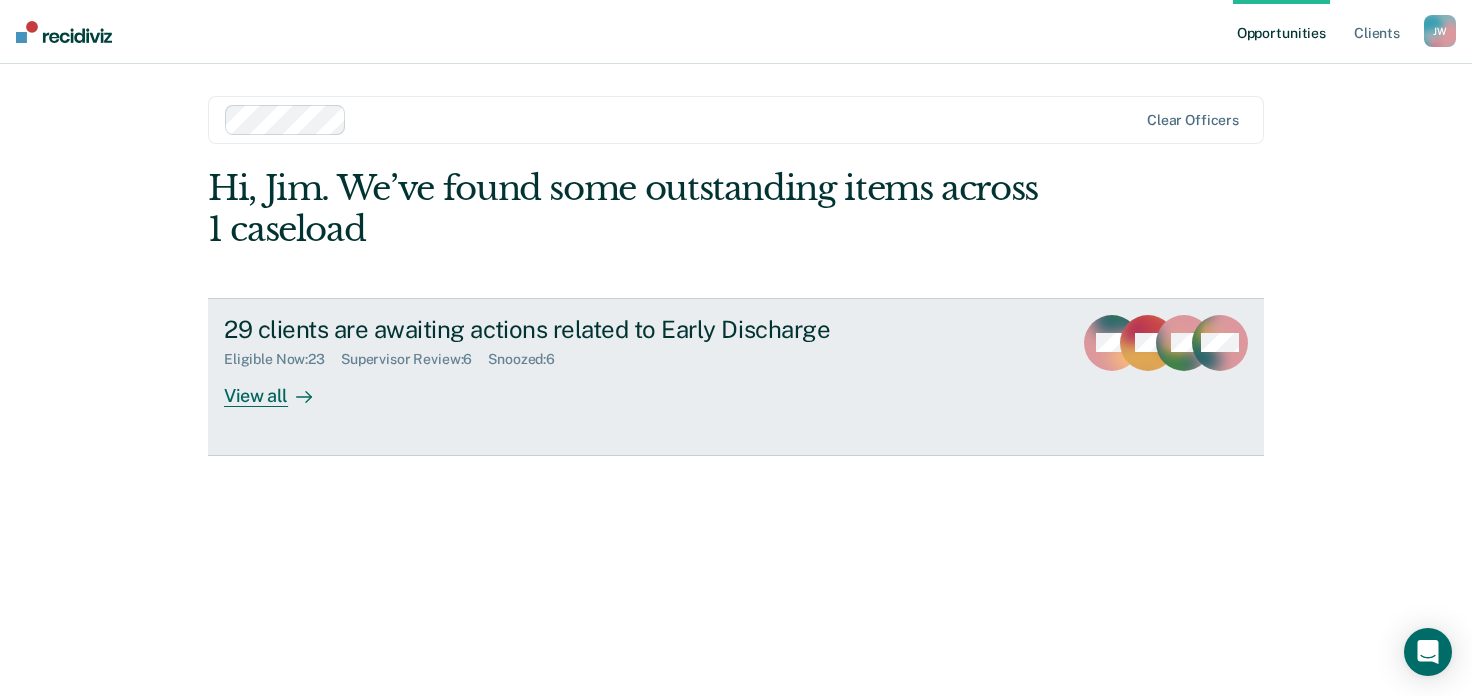 click on "Supervisor Review :  6" at bounding box center [414, 359] 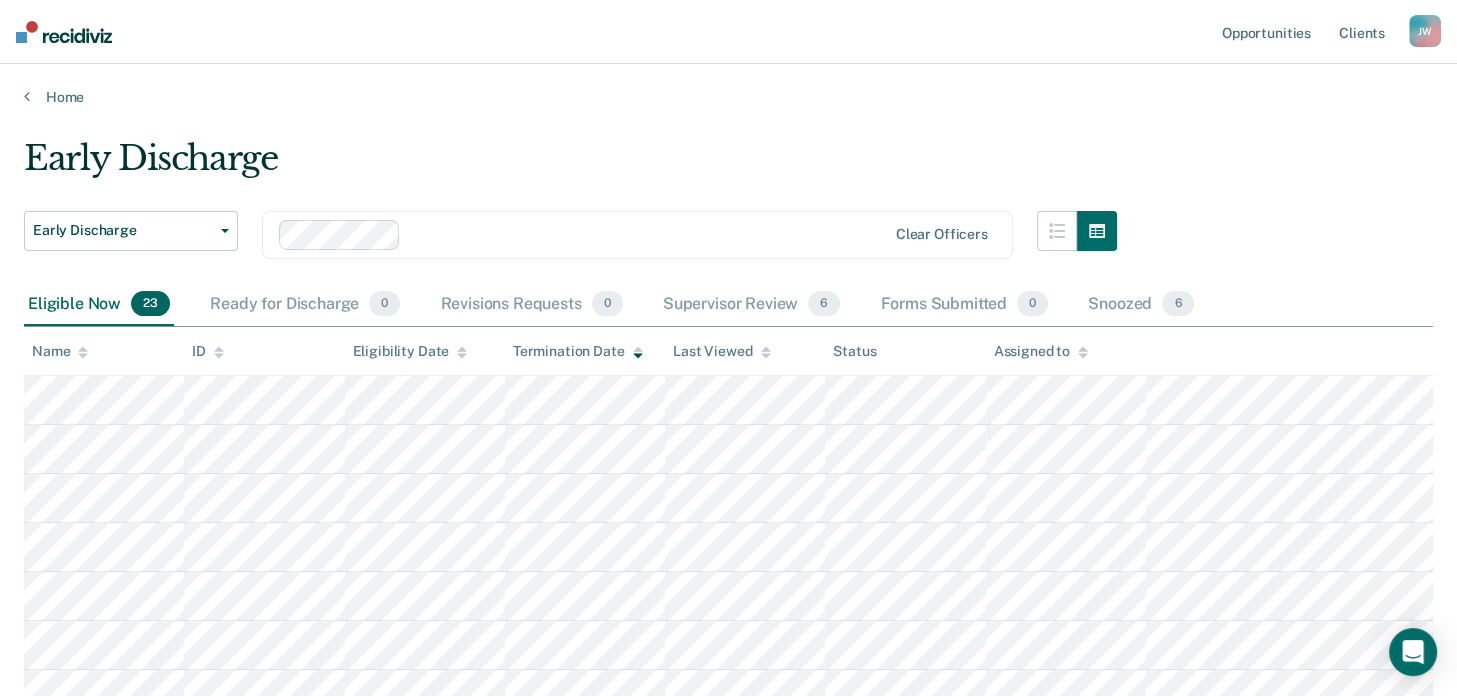 scroll, scrollTop: 0, scrollLeft: 0, axis: both 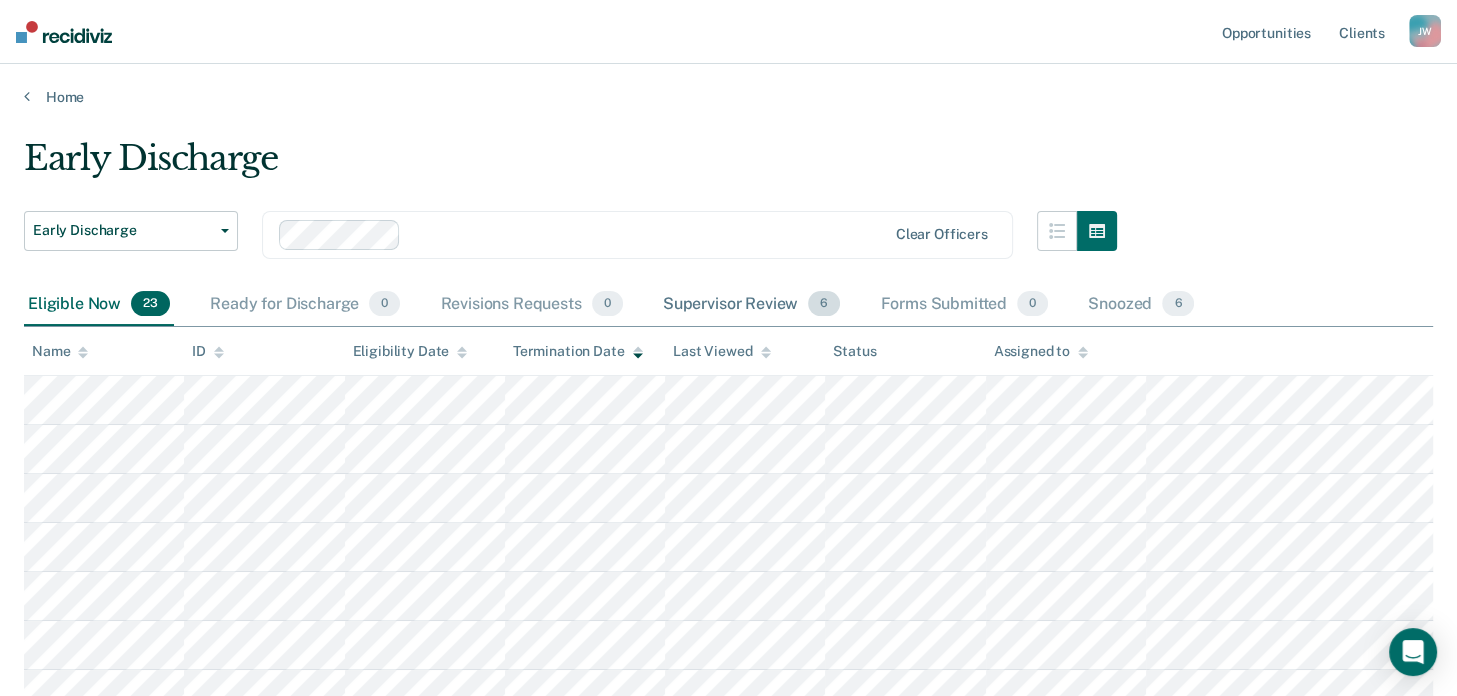 click on "Supervisor Review 6" at bounding box center [752, 305] 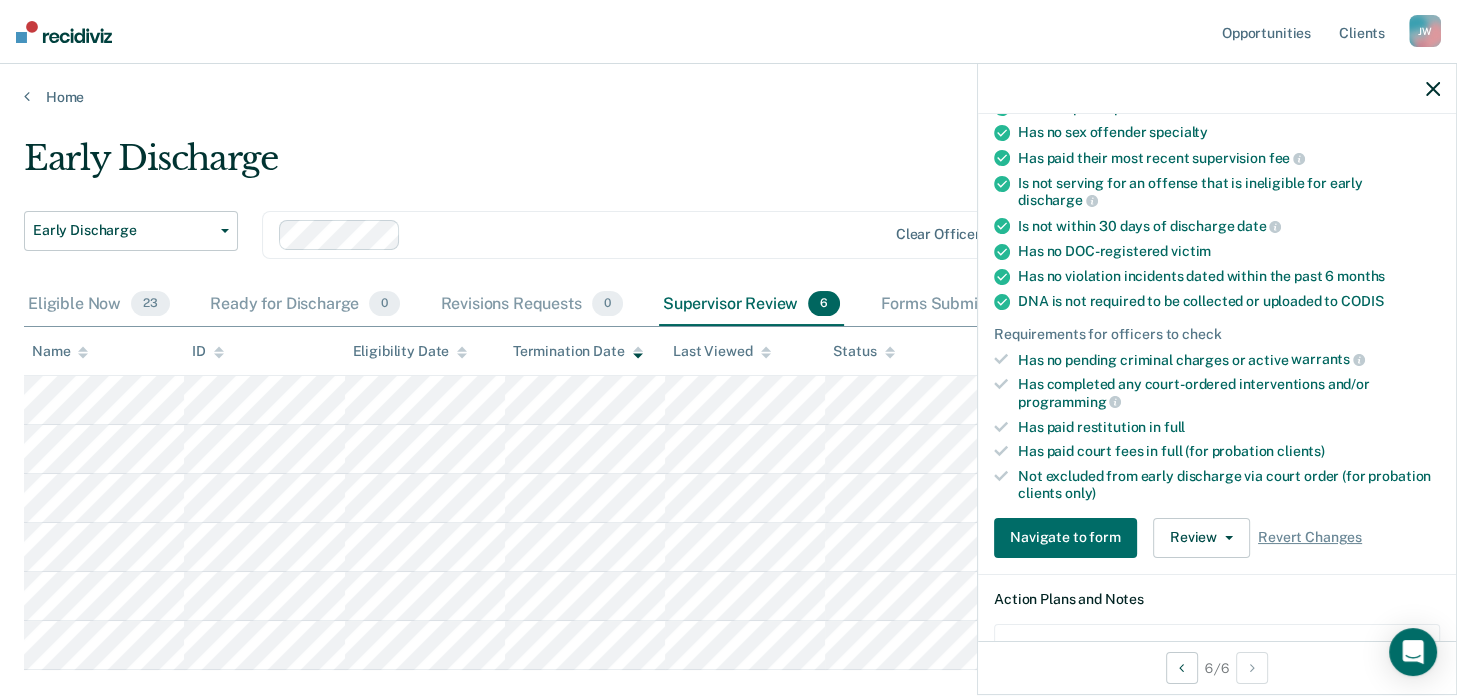scroll, scrollTop: 666, scrollLeft: 0, axis: vertical 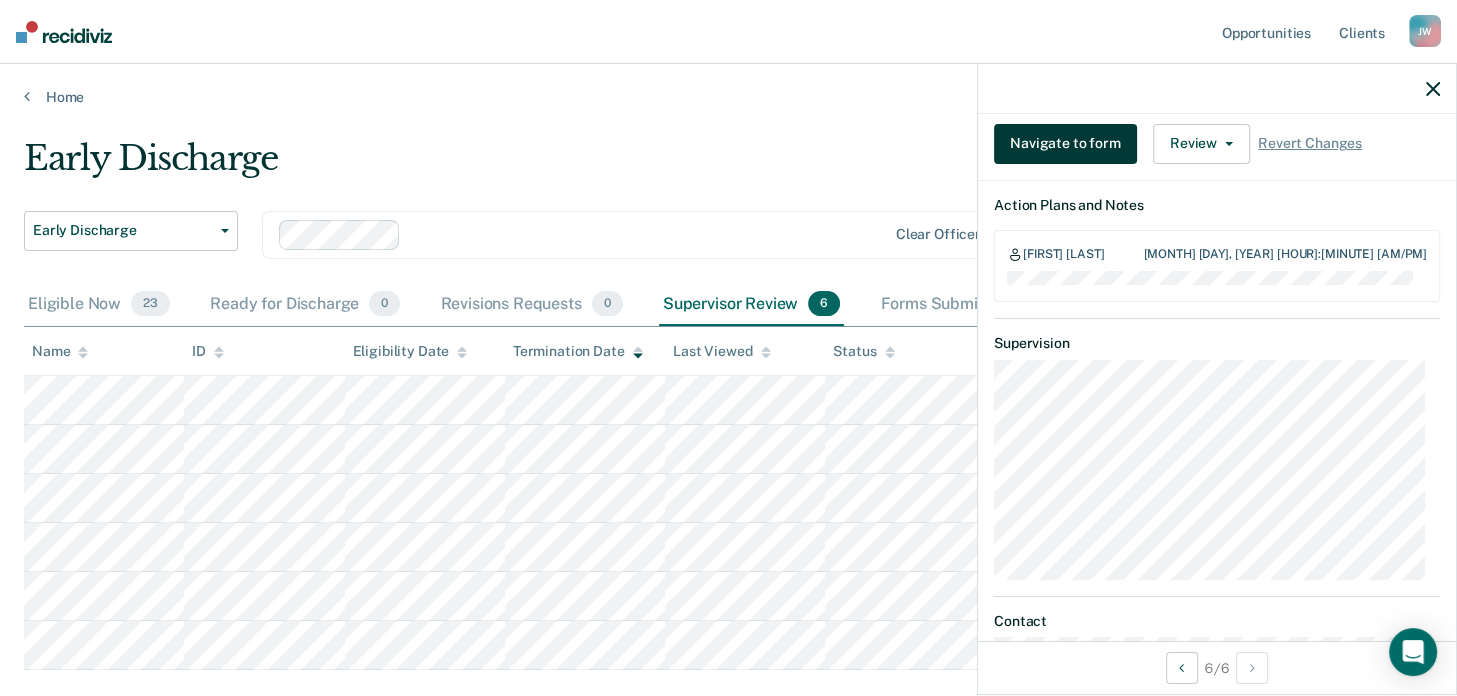 click on "Navigate to form" at bounding box center (1065, 144) 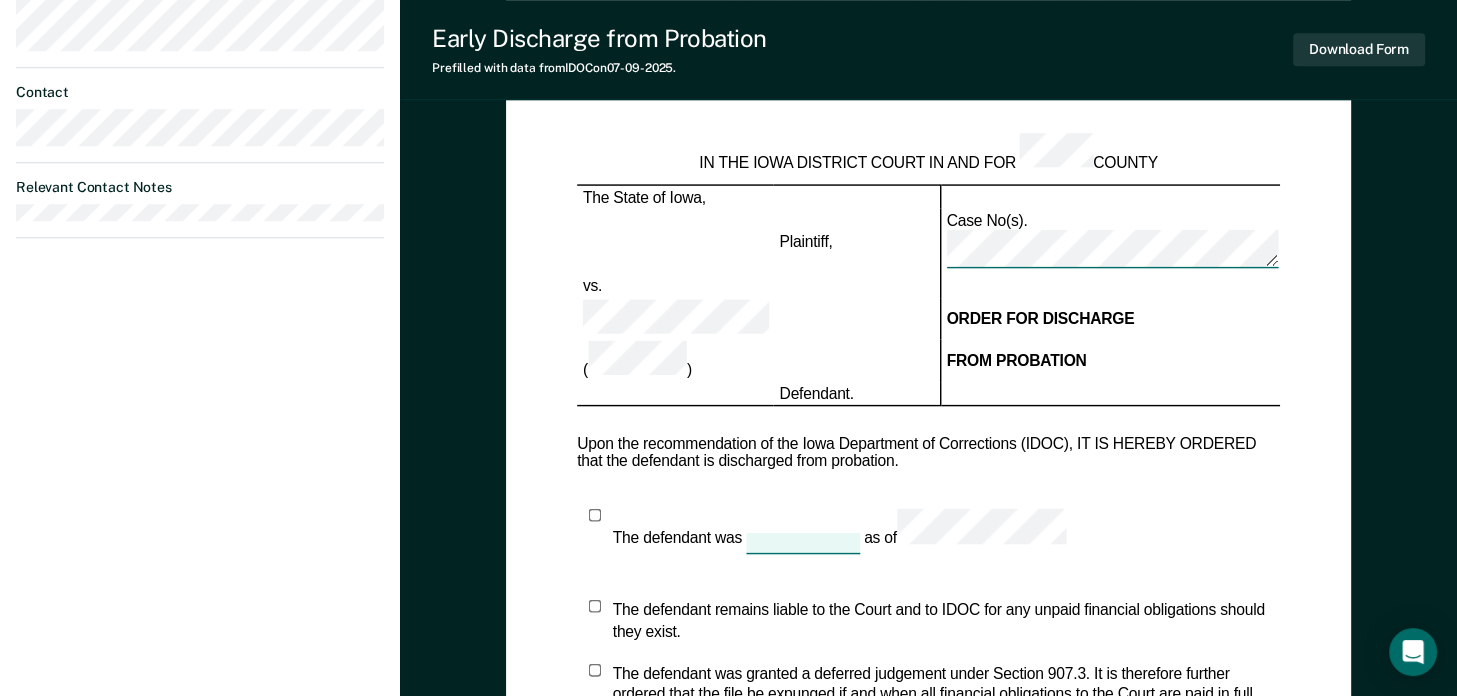 scroll, scrollTop: 1172, scrollLeft: 0, axis: vertical 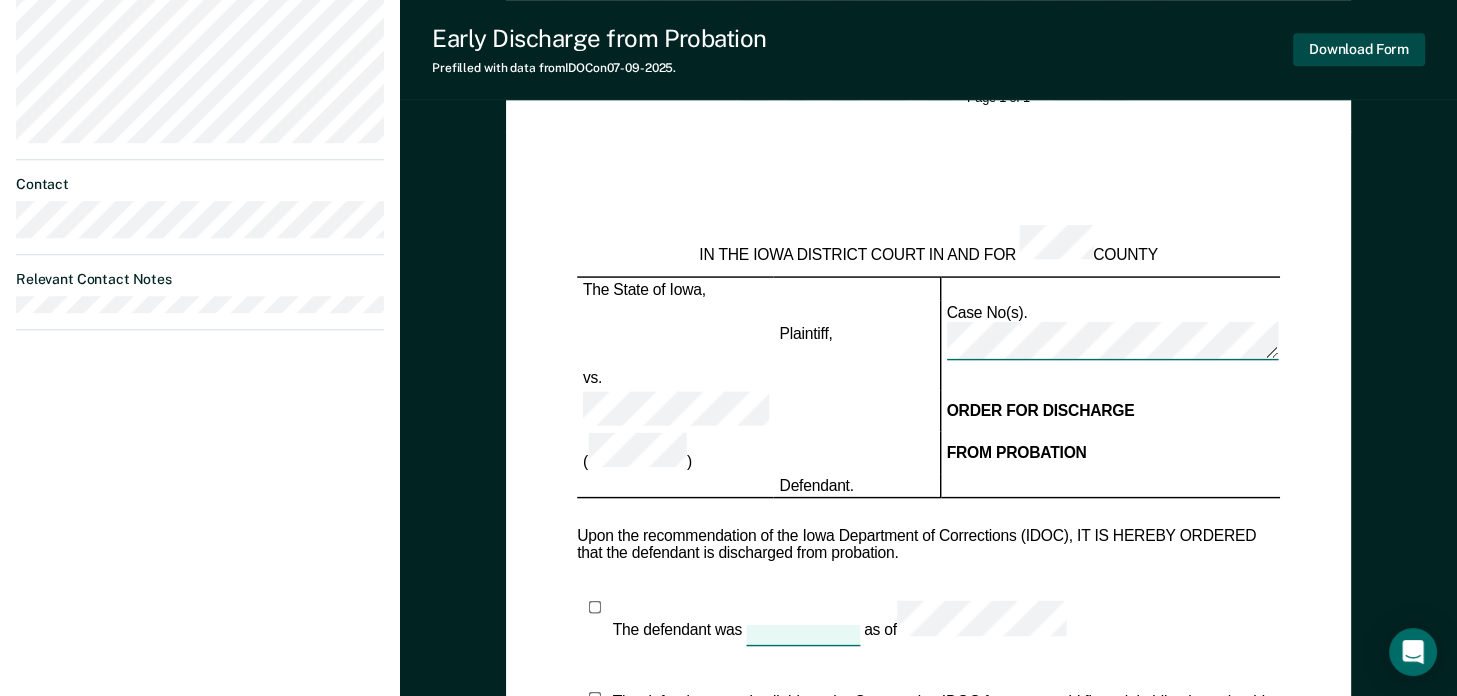 click on "Download Form" at bounding box center (1359, 49) 